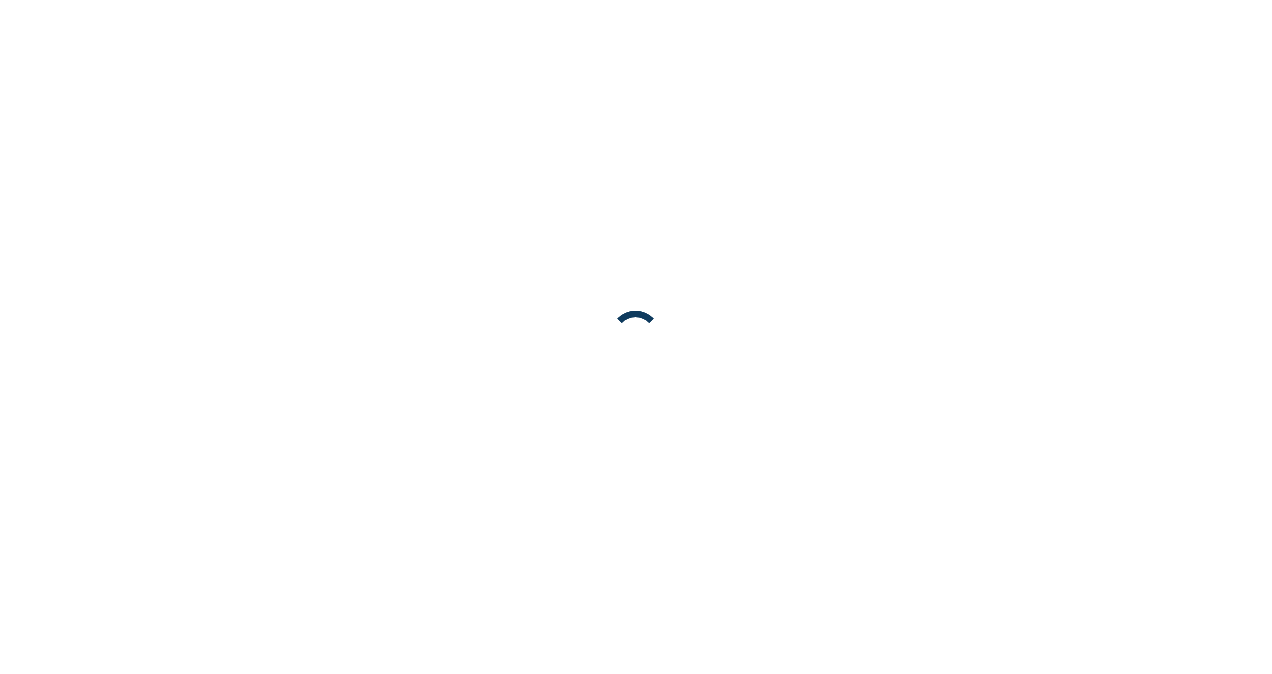 scroll, scrollTop: 0, scrollLeft: 0, axis: both 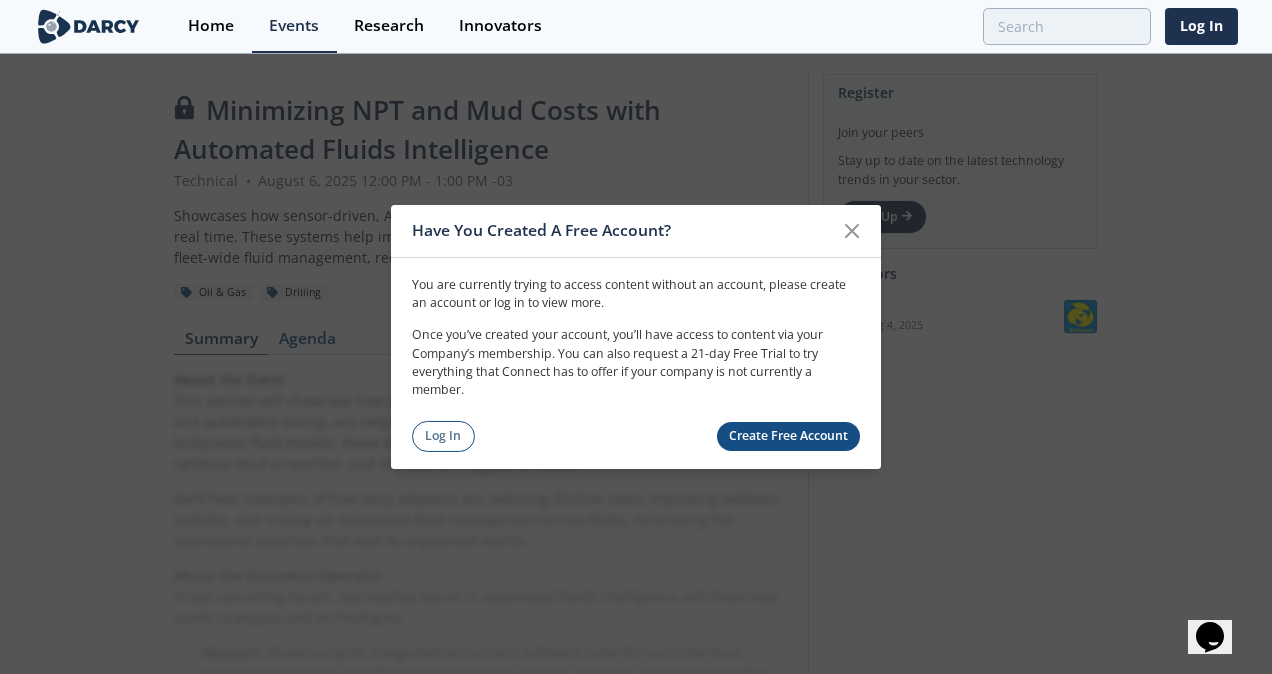 click on "Create Free Account" at bounding box center (789, 436) 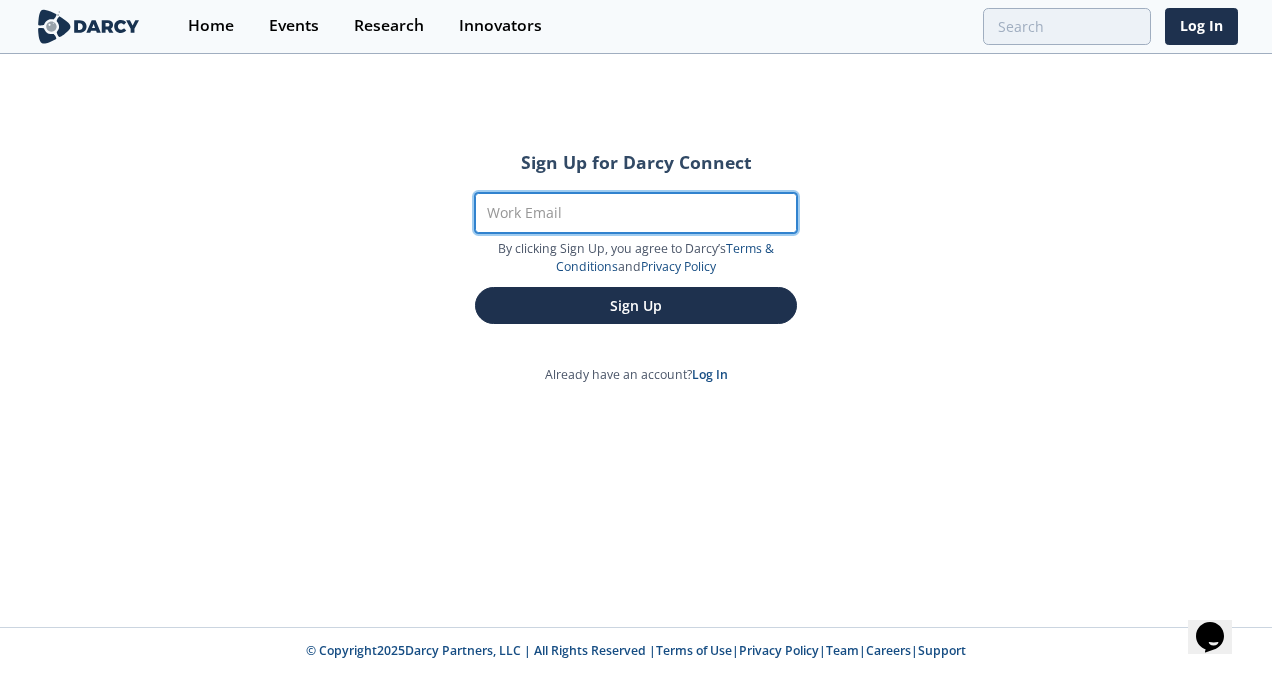 click on "Work Email" at bounding box center (636, 213) 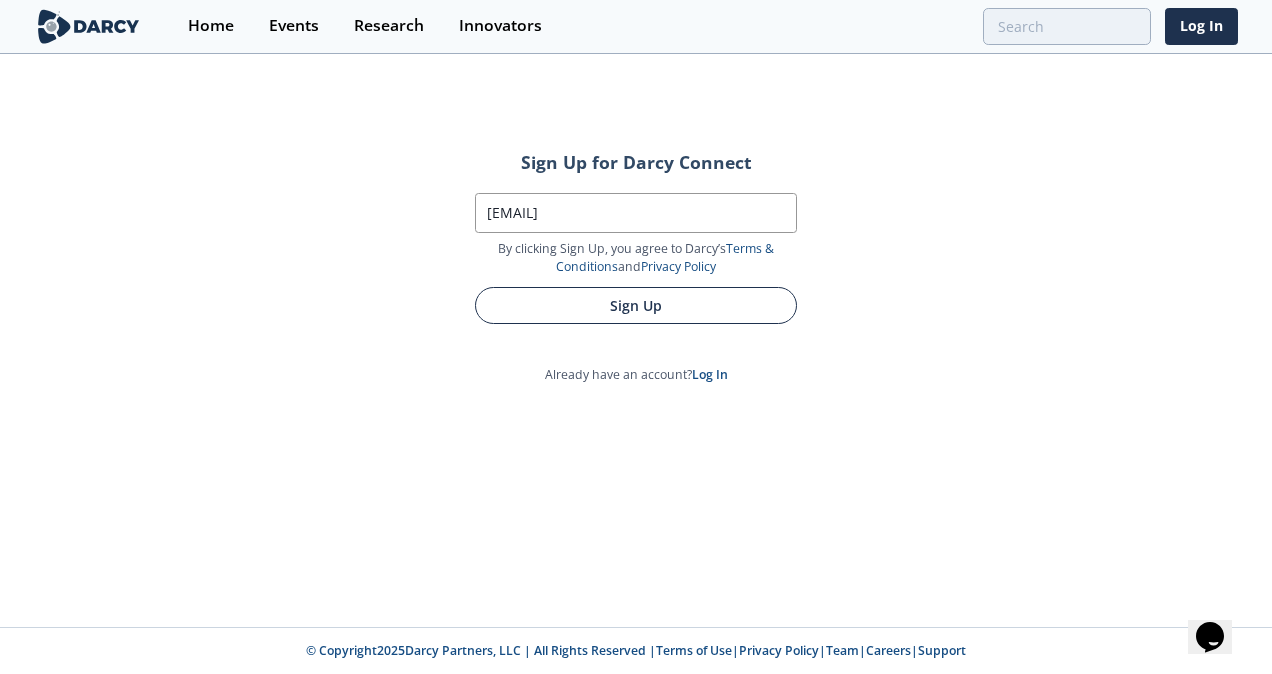 click on "Sign Up" at bounding box center (636, 305) 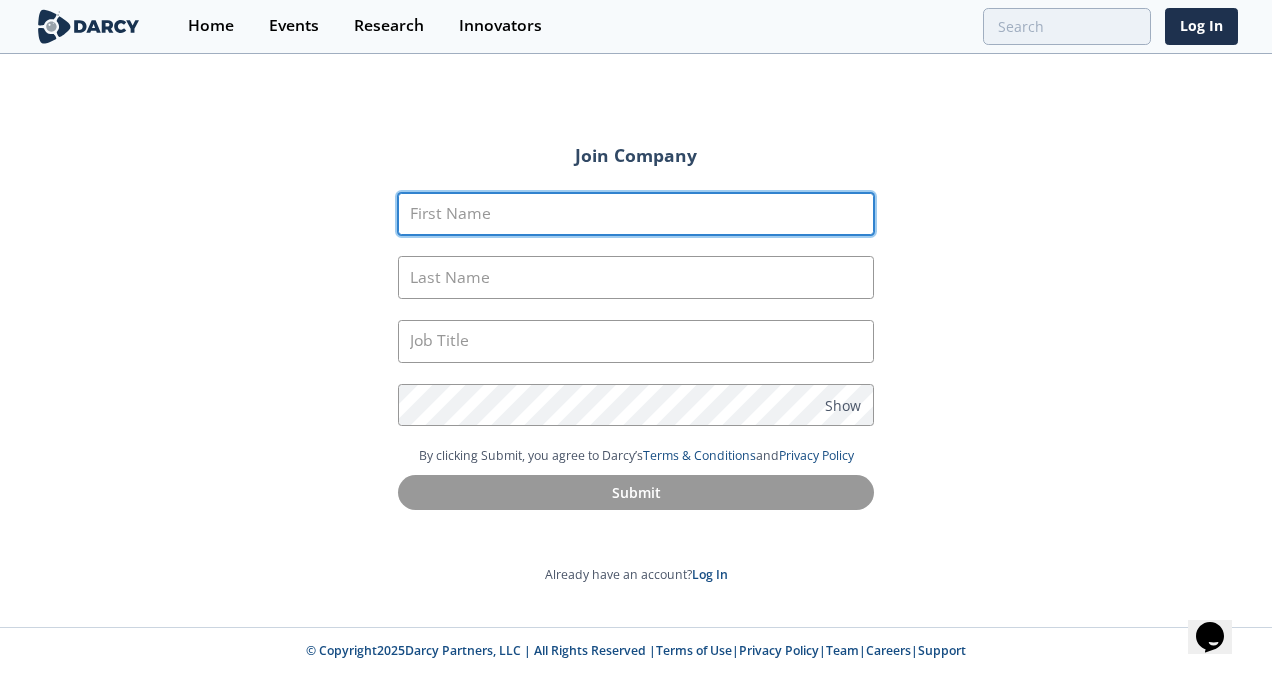 click on "First Name" at bounding box center (636, 214) 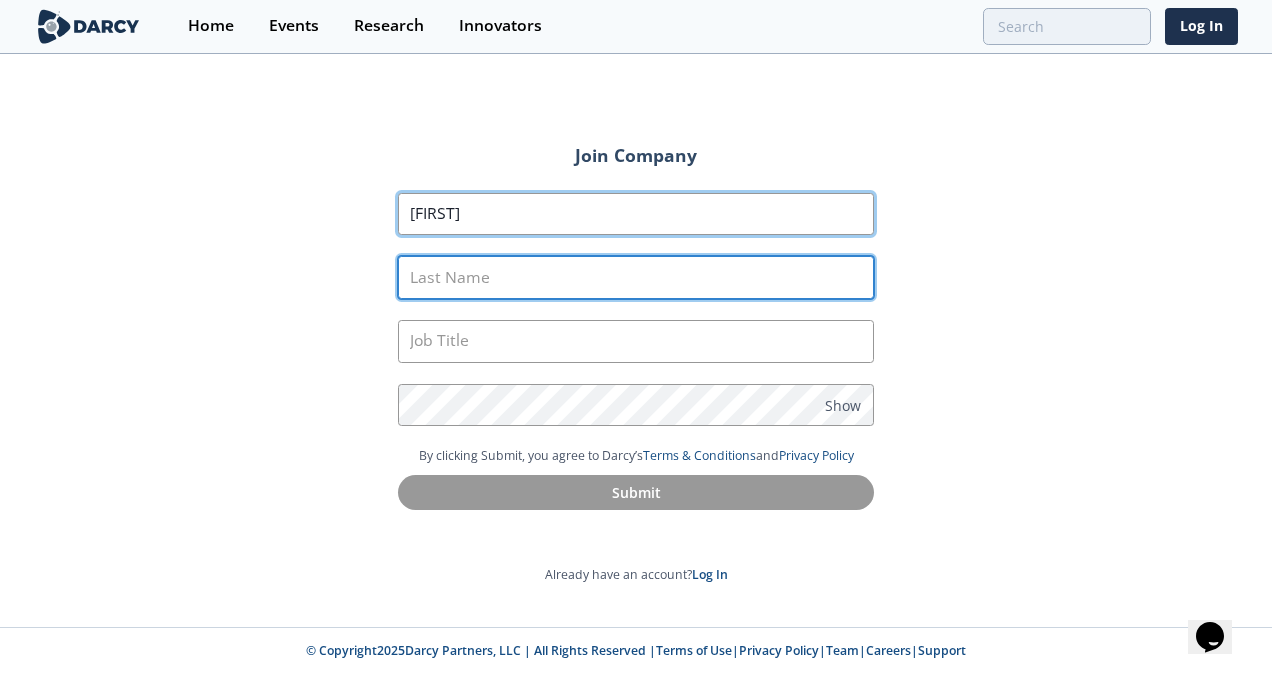 type on "[LAST]" 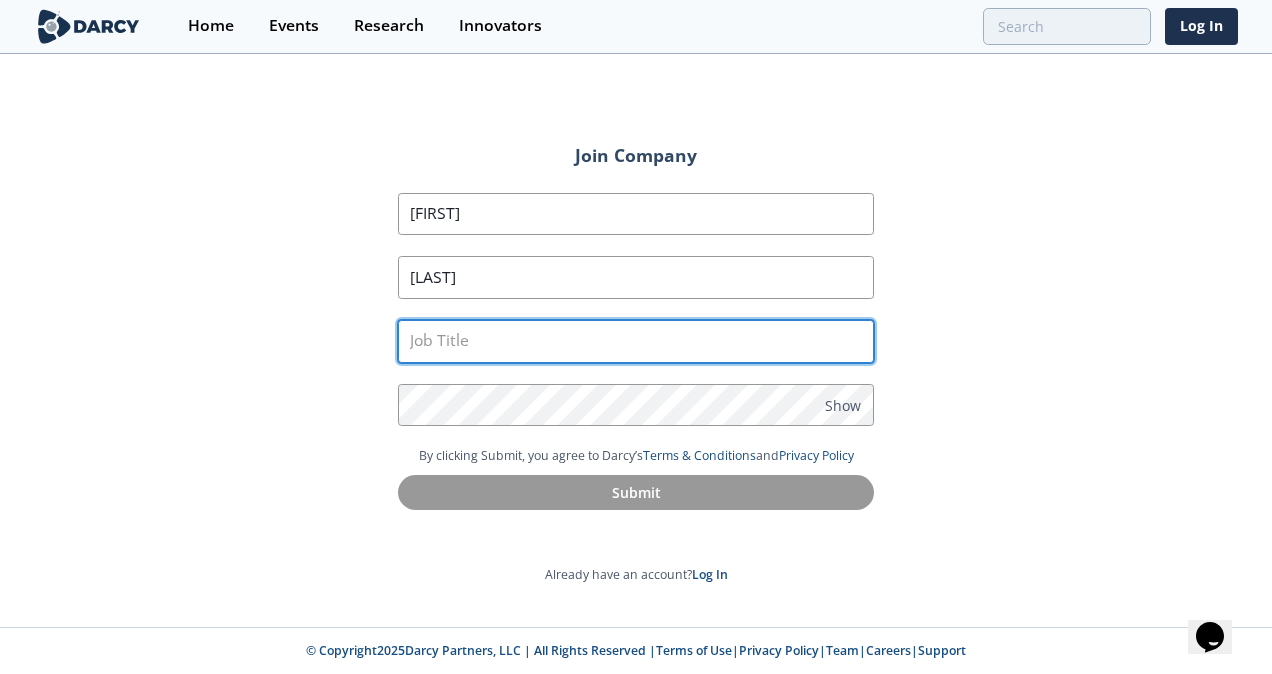click at bounding box center (636, 341) 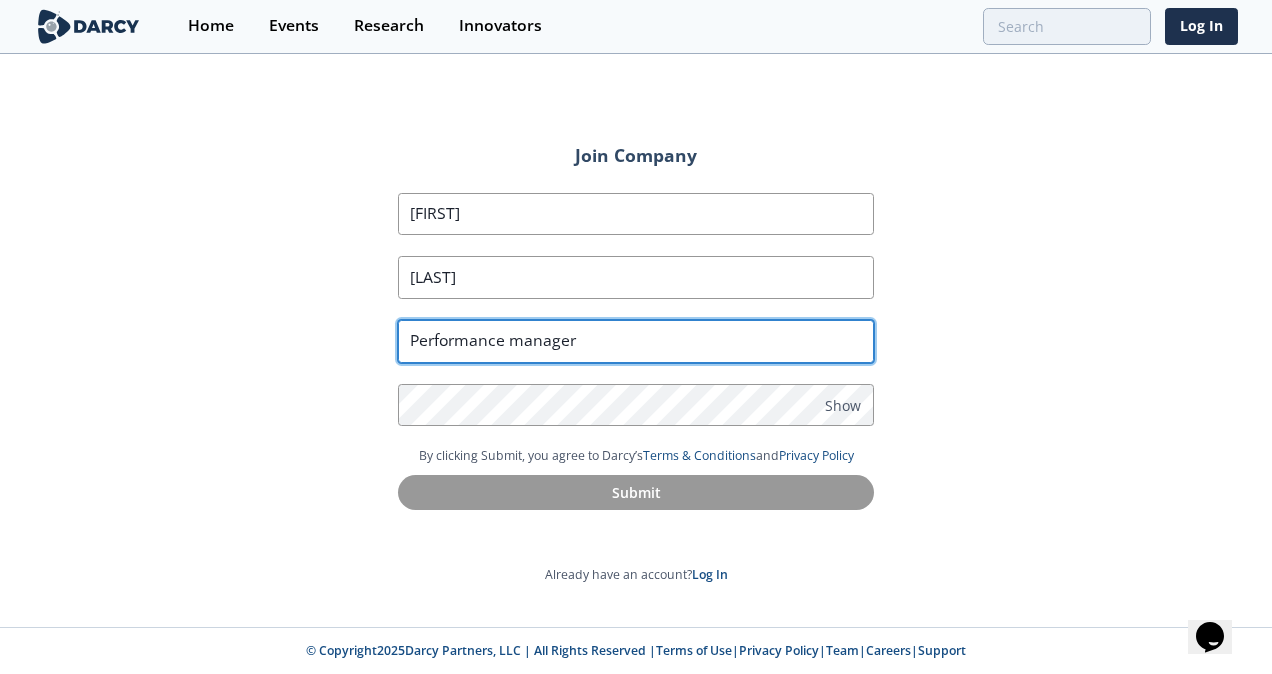 type on "Performance manager" 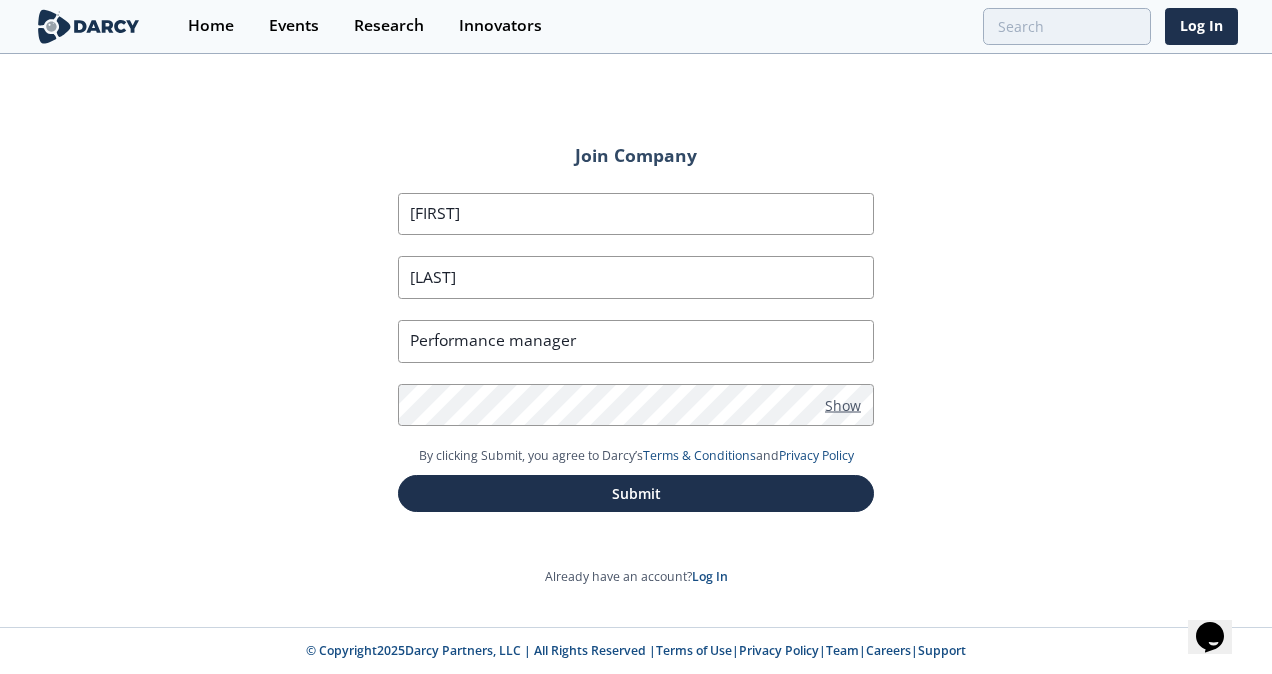 click on "Show" at bounding box center (843, 404) 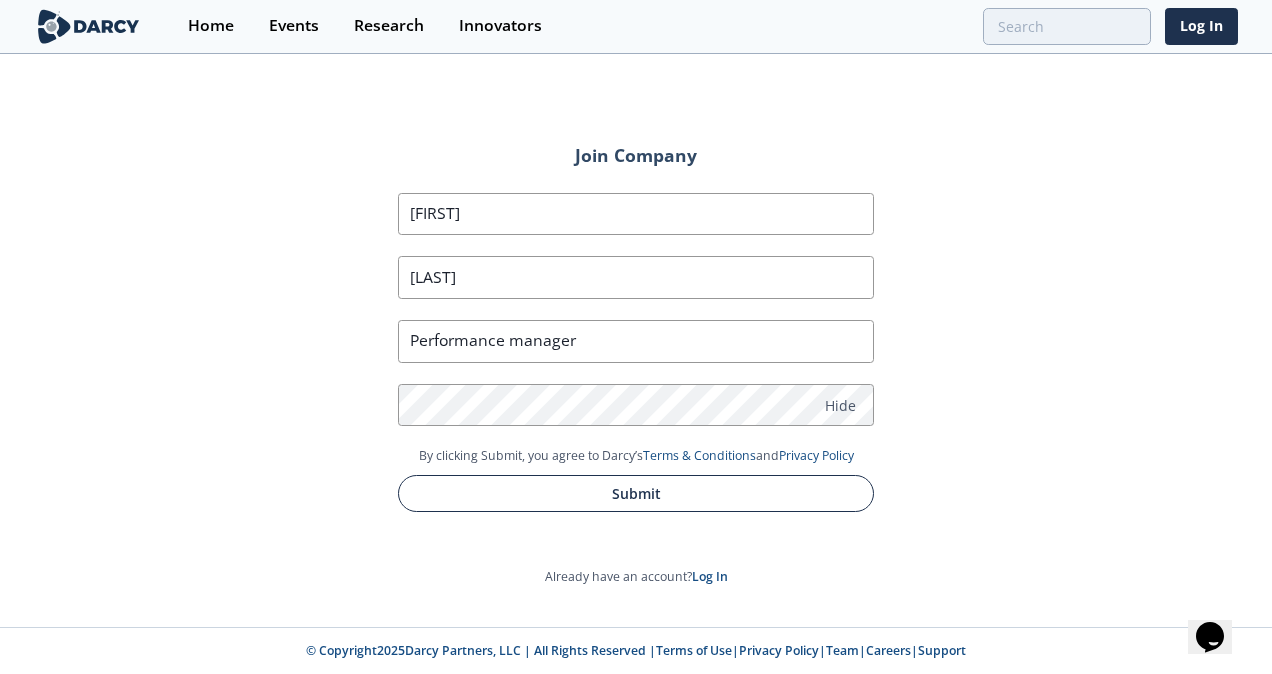 click on "Submit" at bounding box center [636, 493] 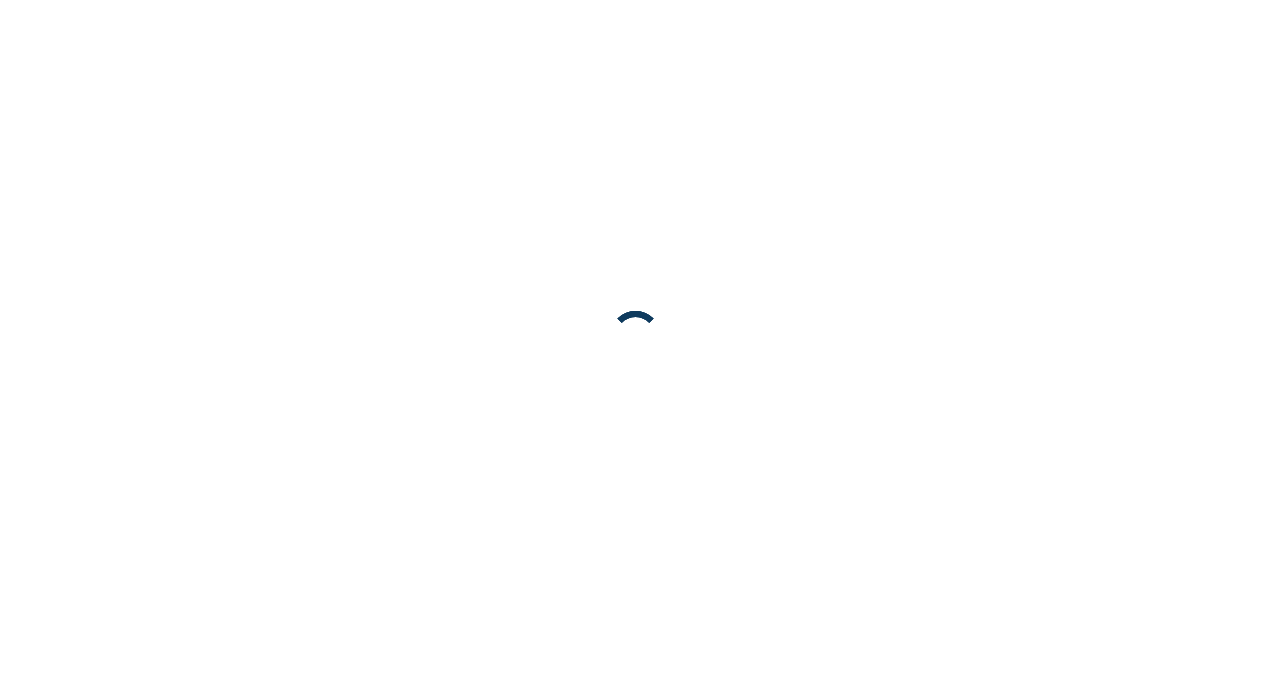 scroll, scrollTop: 0, scrollLeft: 0, axis: both 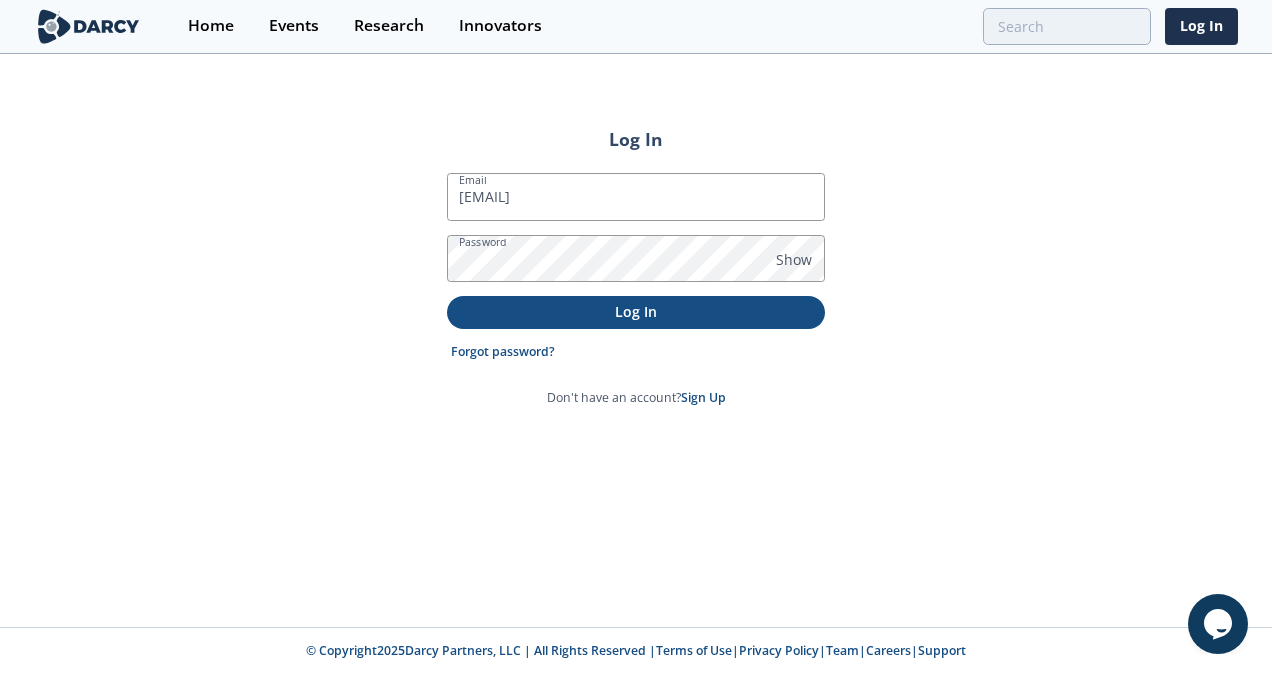 click on "Log In" at bounding box center (636, 311) 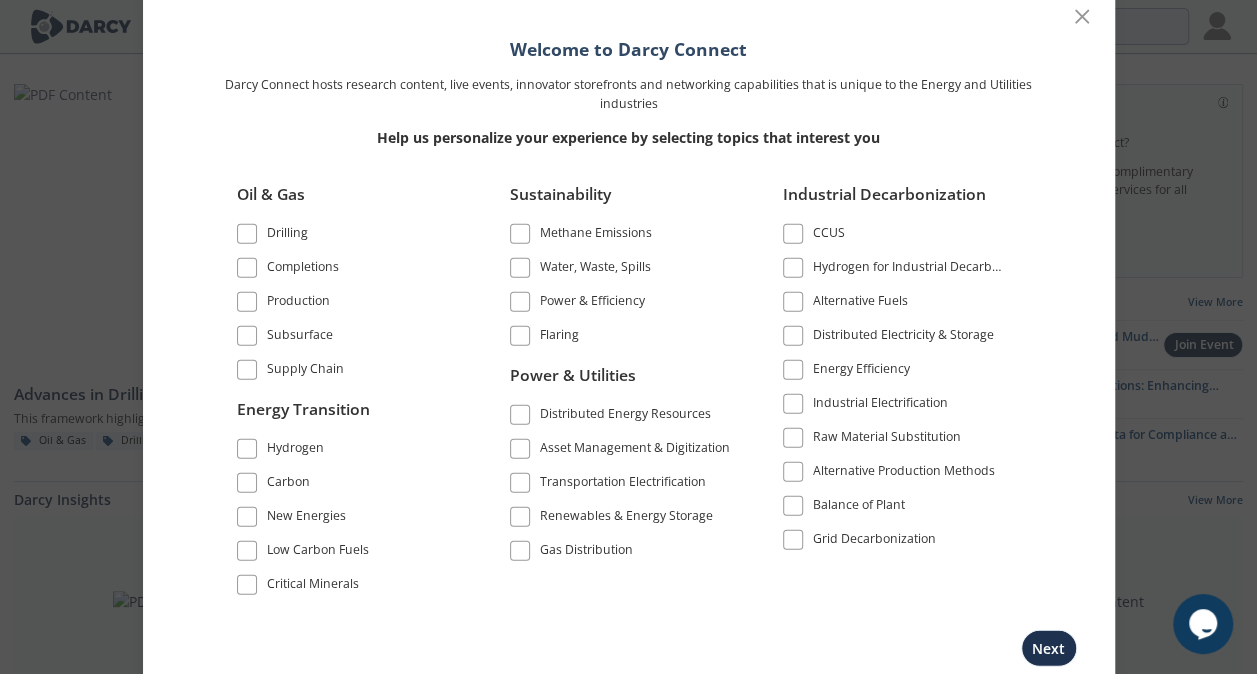 click at bounding box center (247, 234) 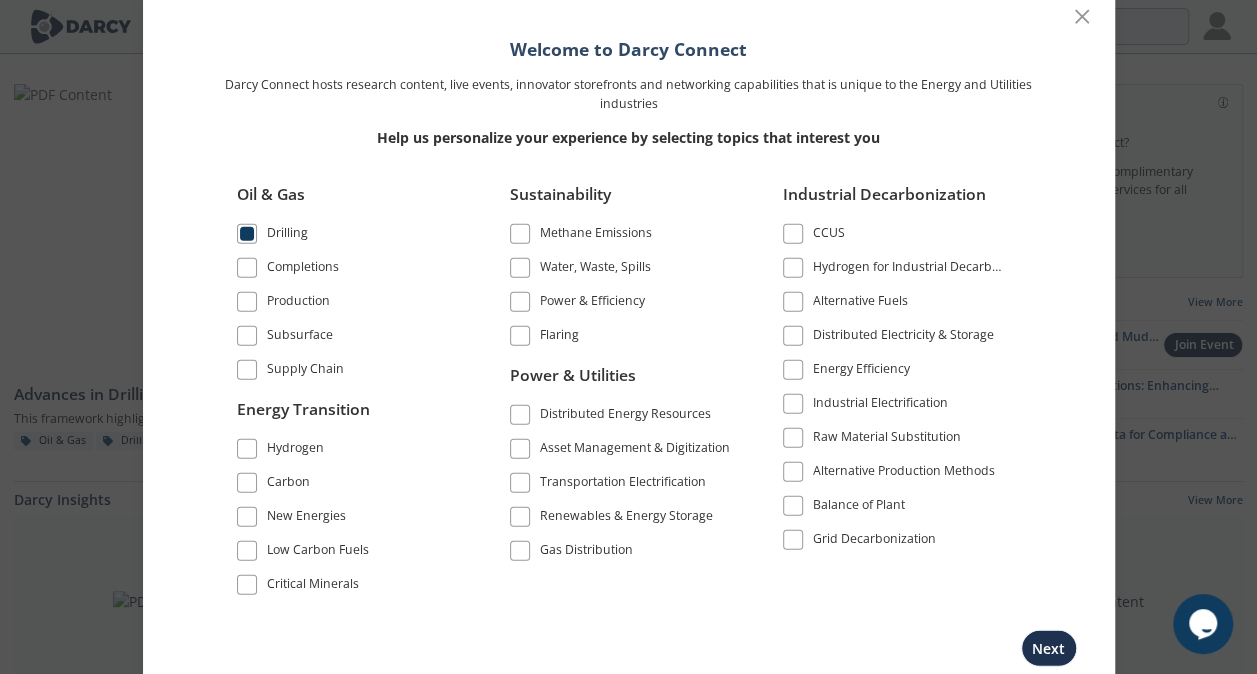 click at bounding box center [247, 268] 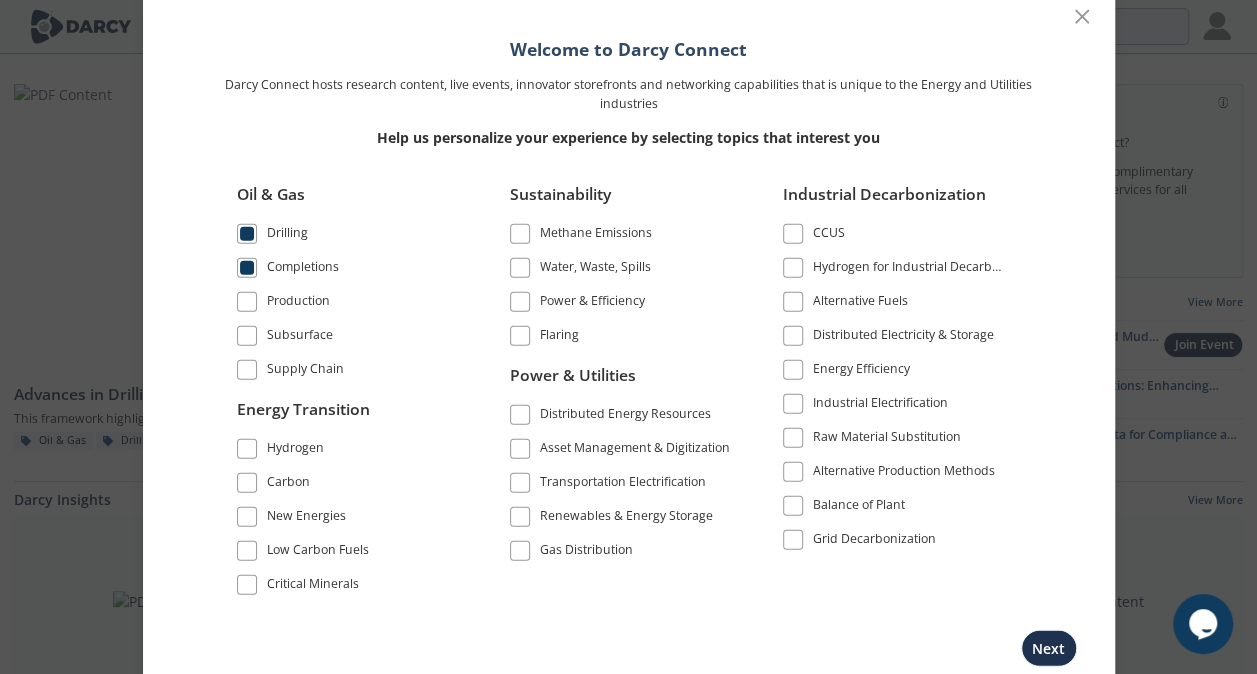 click on "Production" at bounding box center [349, 301] 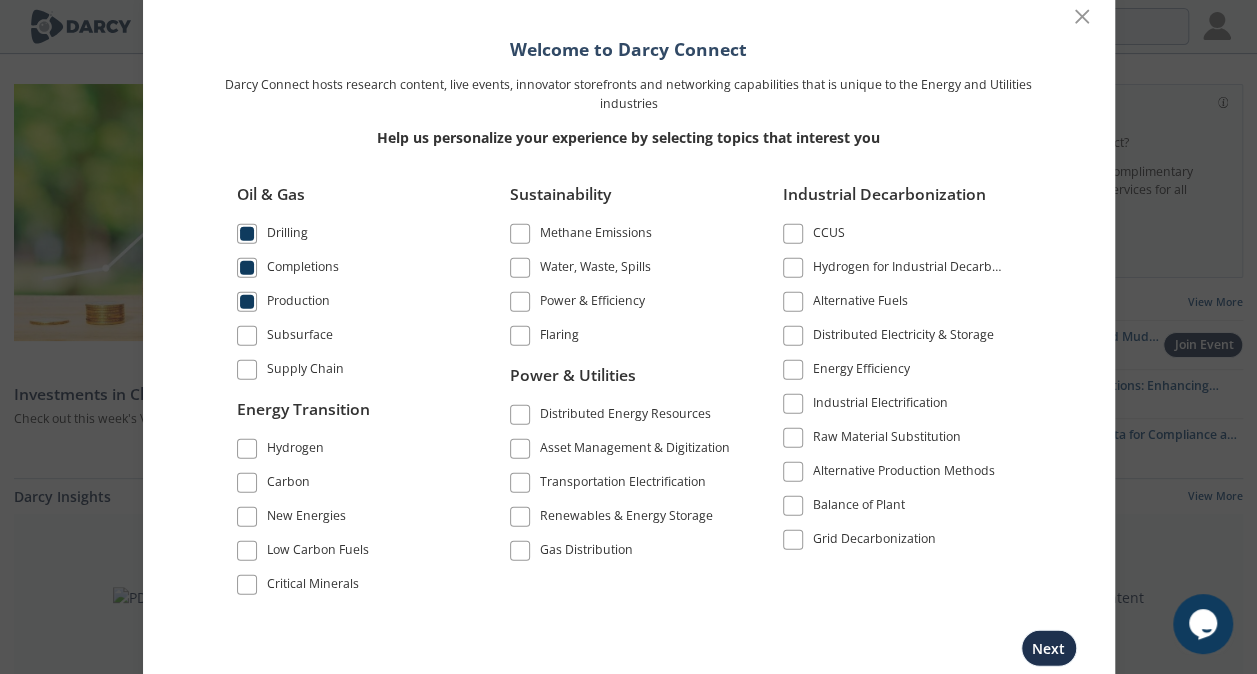 click on "Low Carbon Fuels" at bounding box center (349, 550) 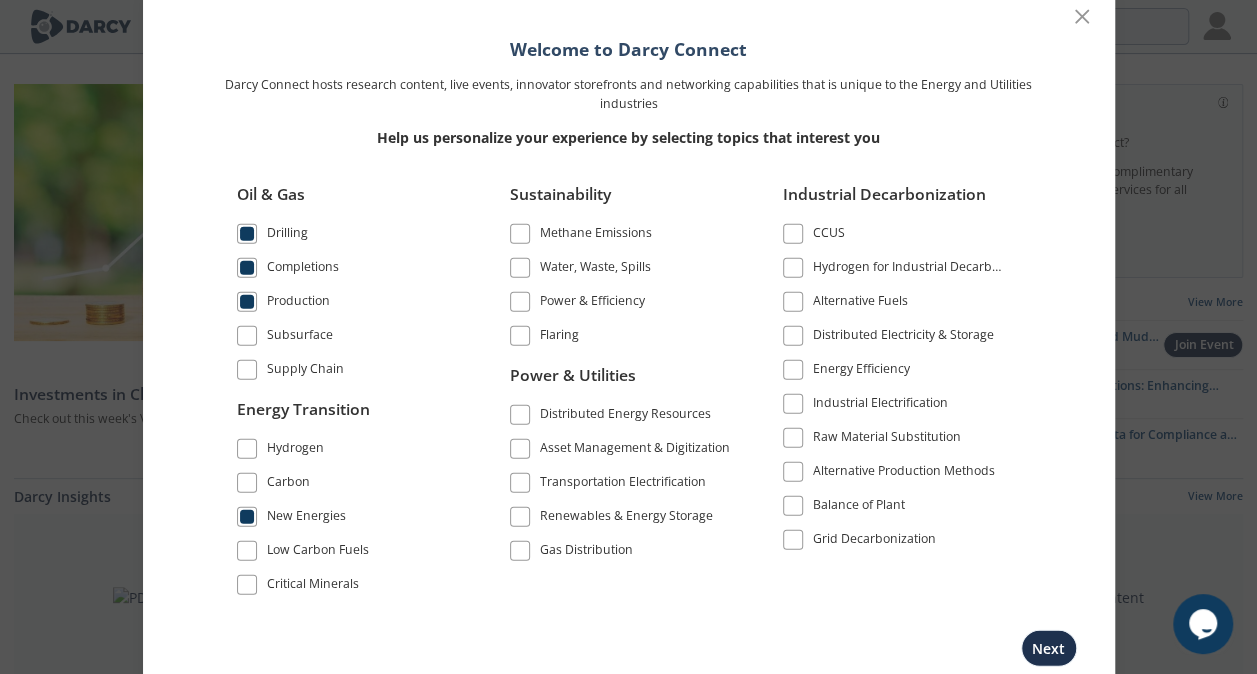 click at bounding box center (247, 550) 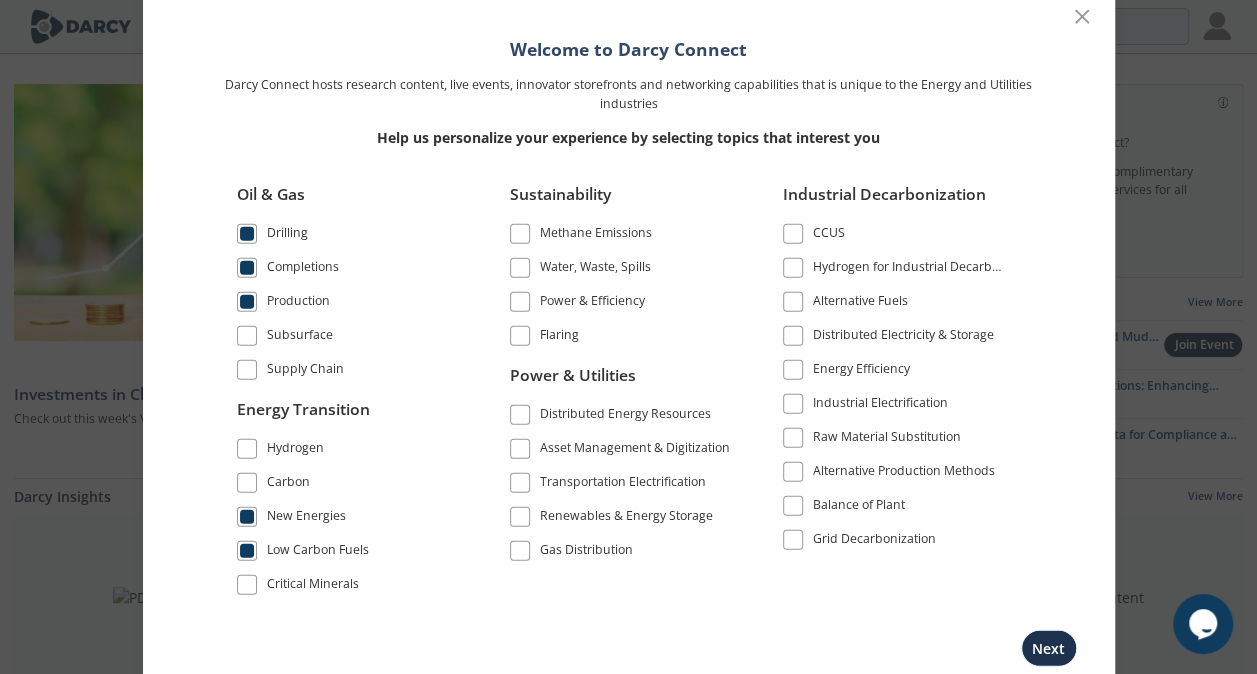 click on "Water, Waste, Spills" at bounding box center (622, 267) 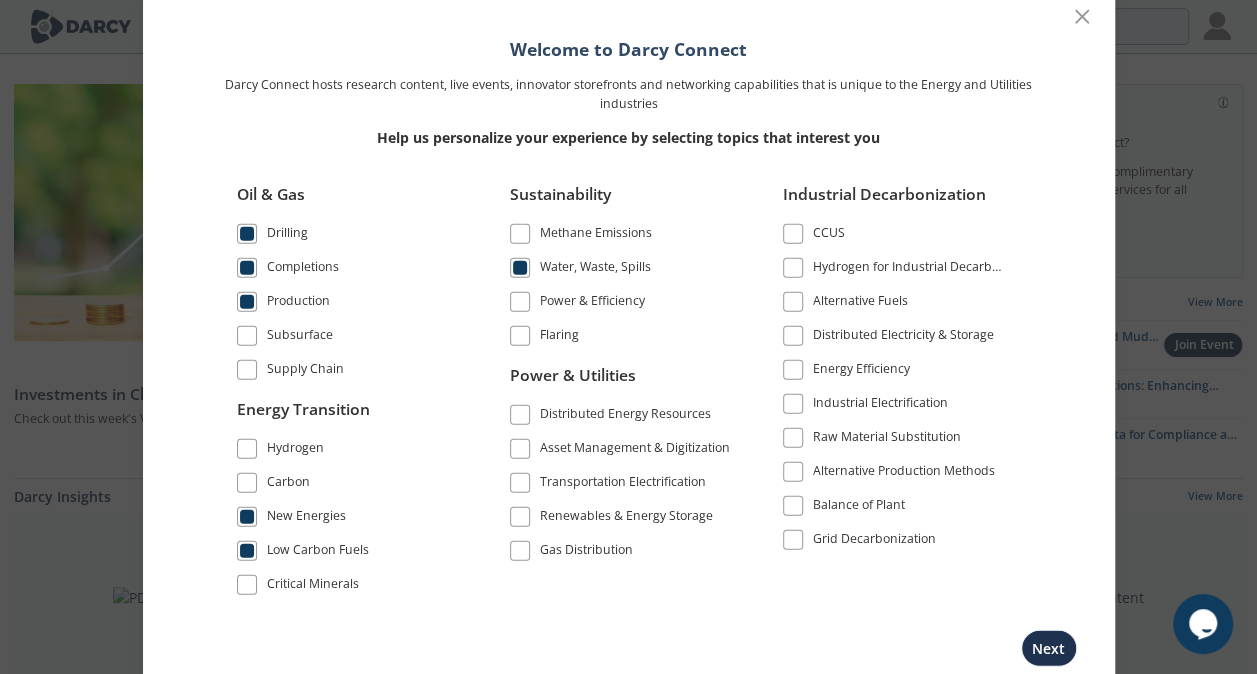 click at bounding box center [520, 302] 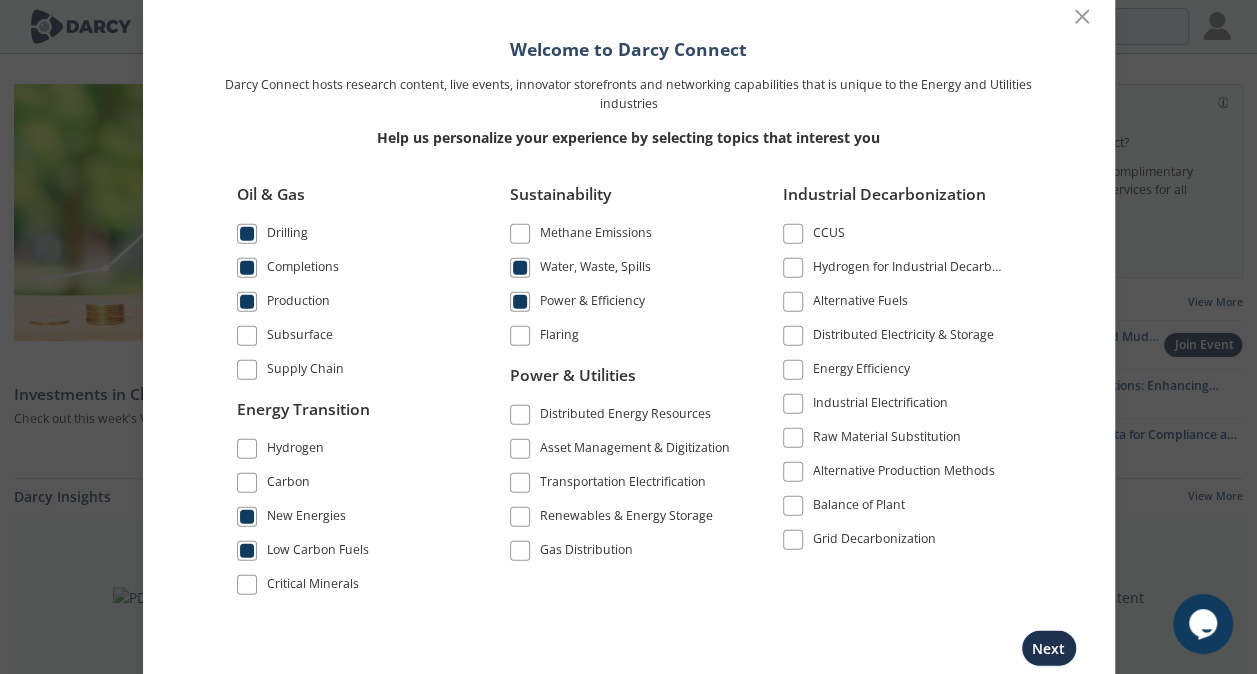 click at bounding box center [520, 336] 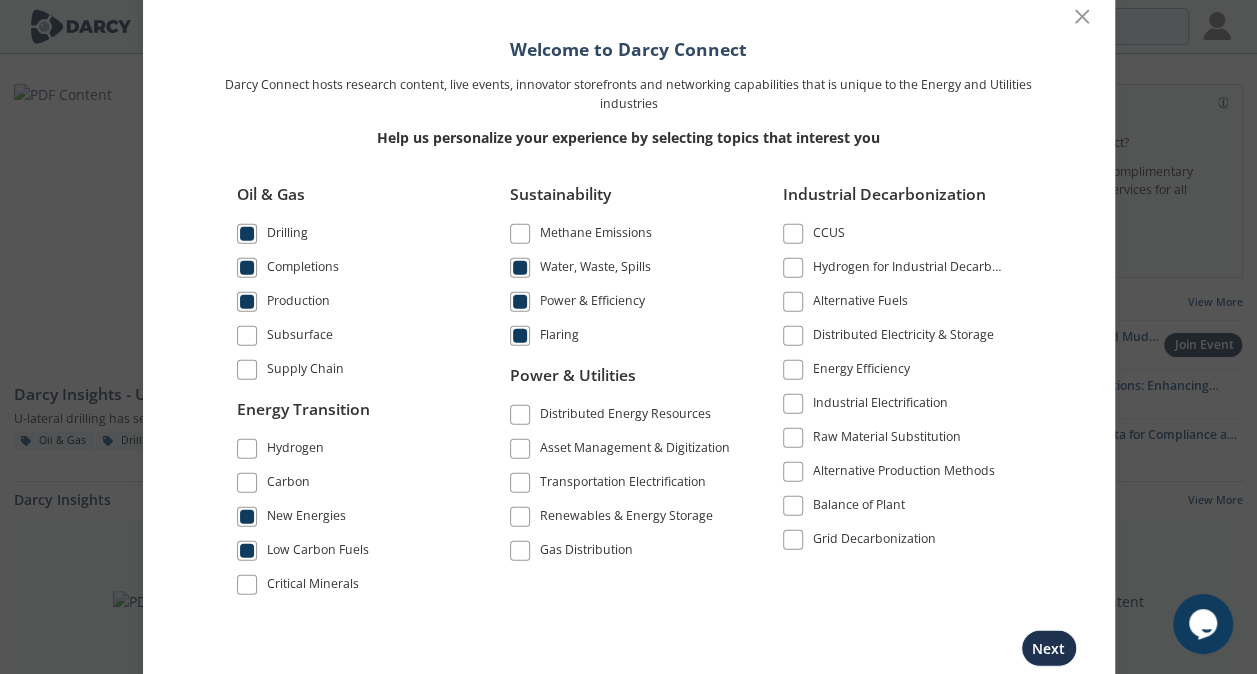 click at bounding box center [520, 448] 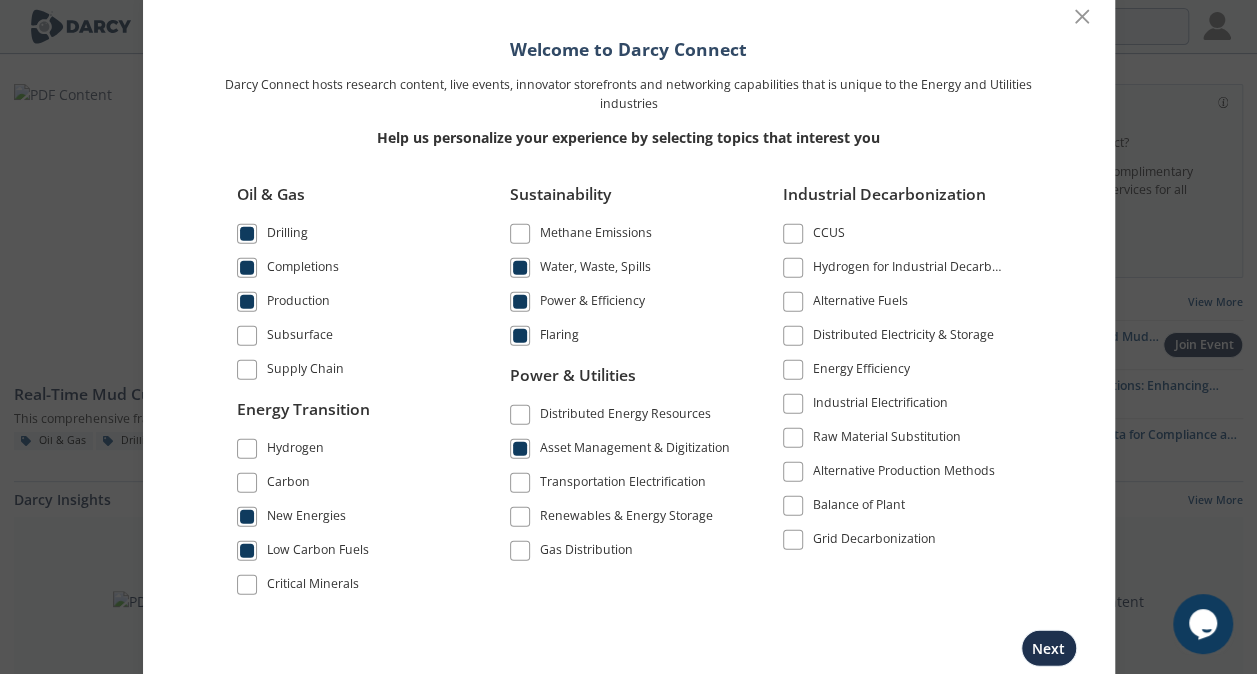 click at bounding box center (793, 370) 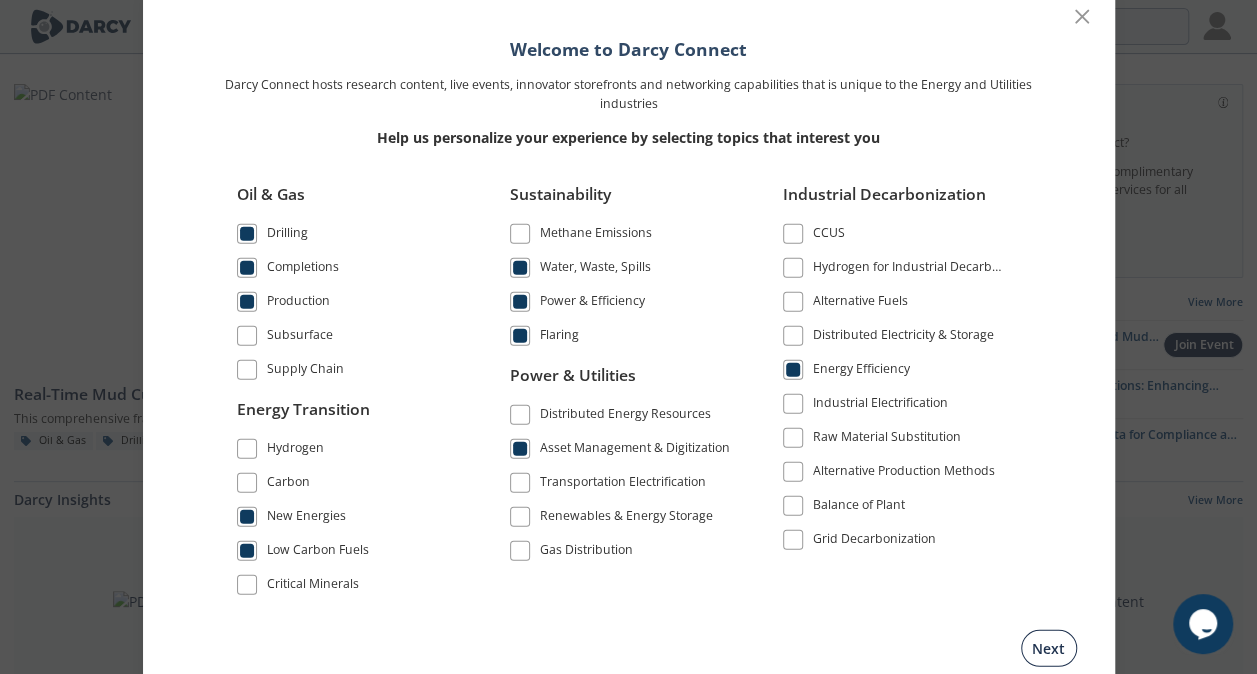 click on "Next" at bounding box center (1049, 647) 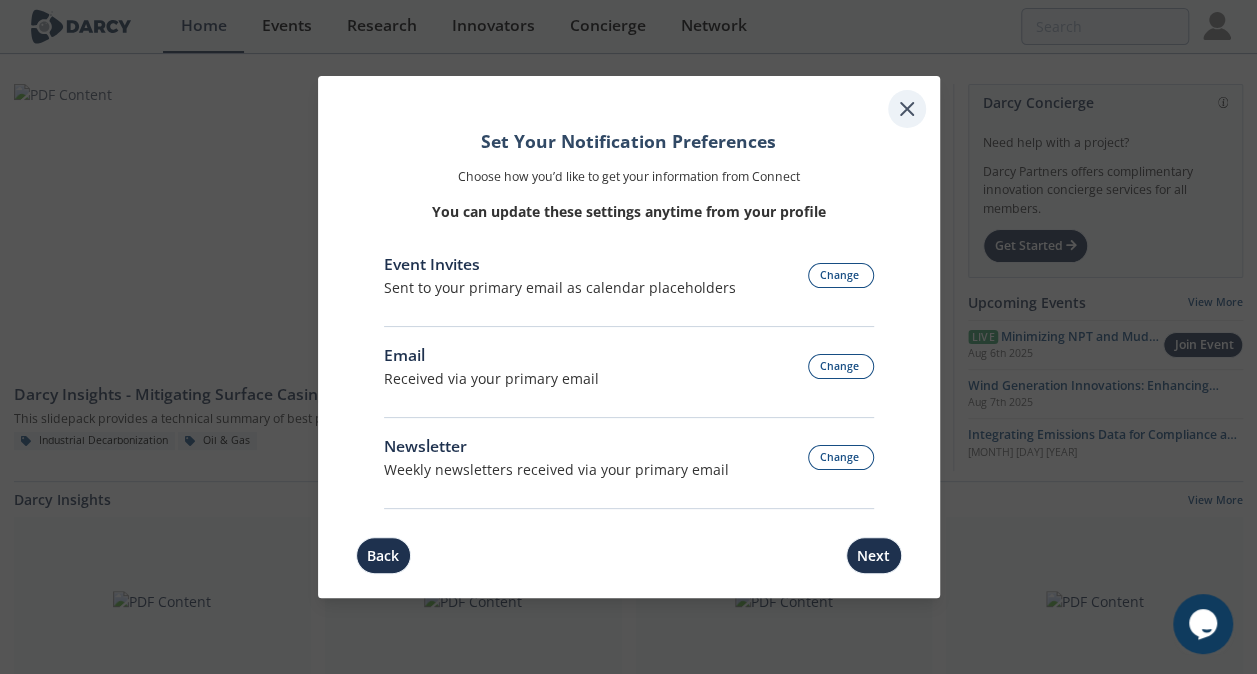 click 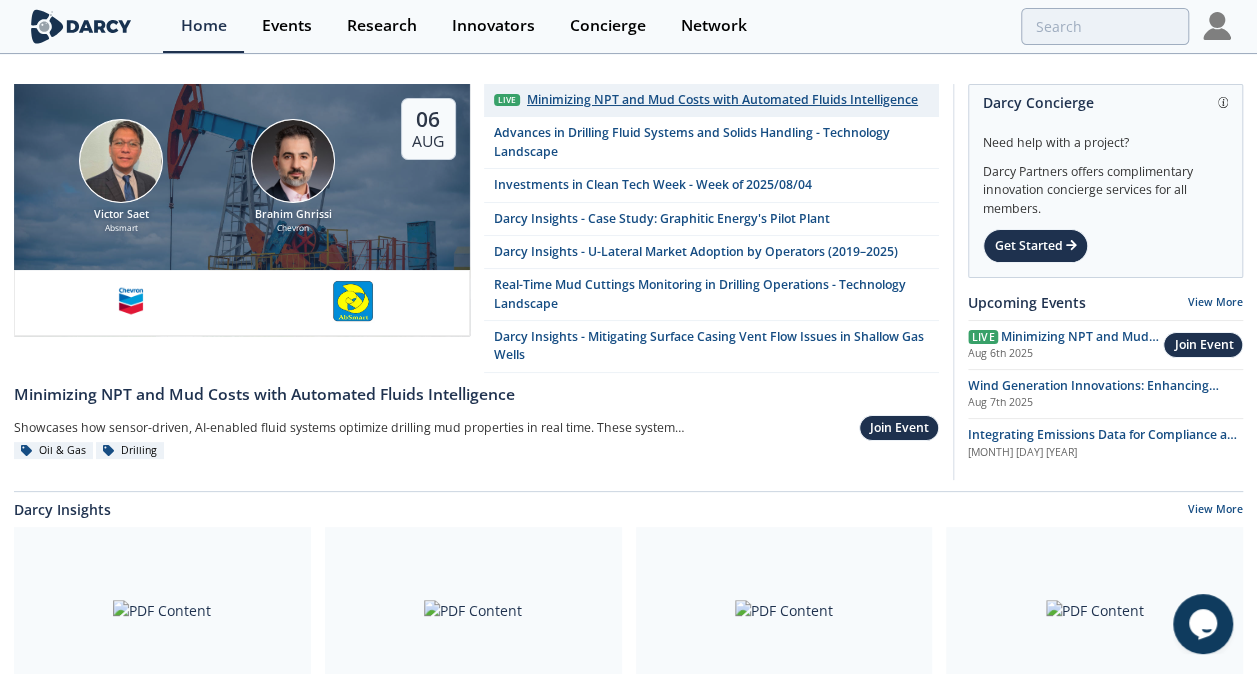 click on "Minimizing NPT and Mud Costs with Automated Fluids Intelligence" at bounding box center [722, 100] 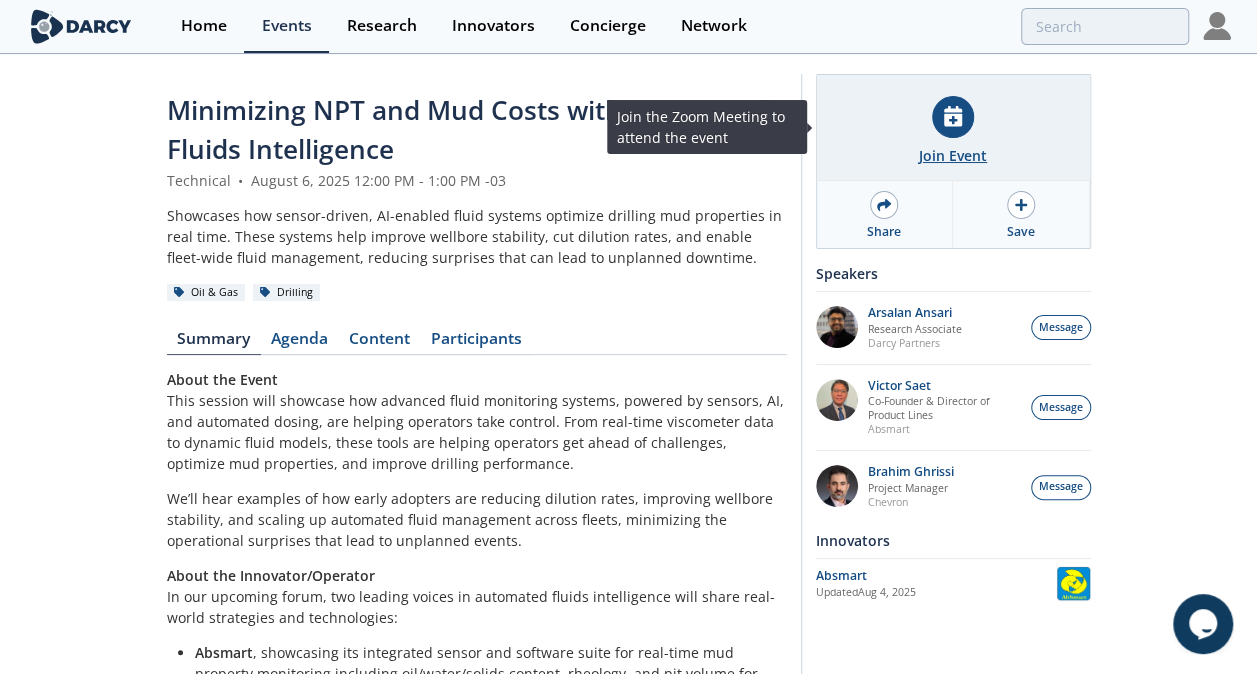 click at bounding box center [953, 117] 